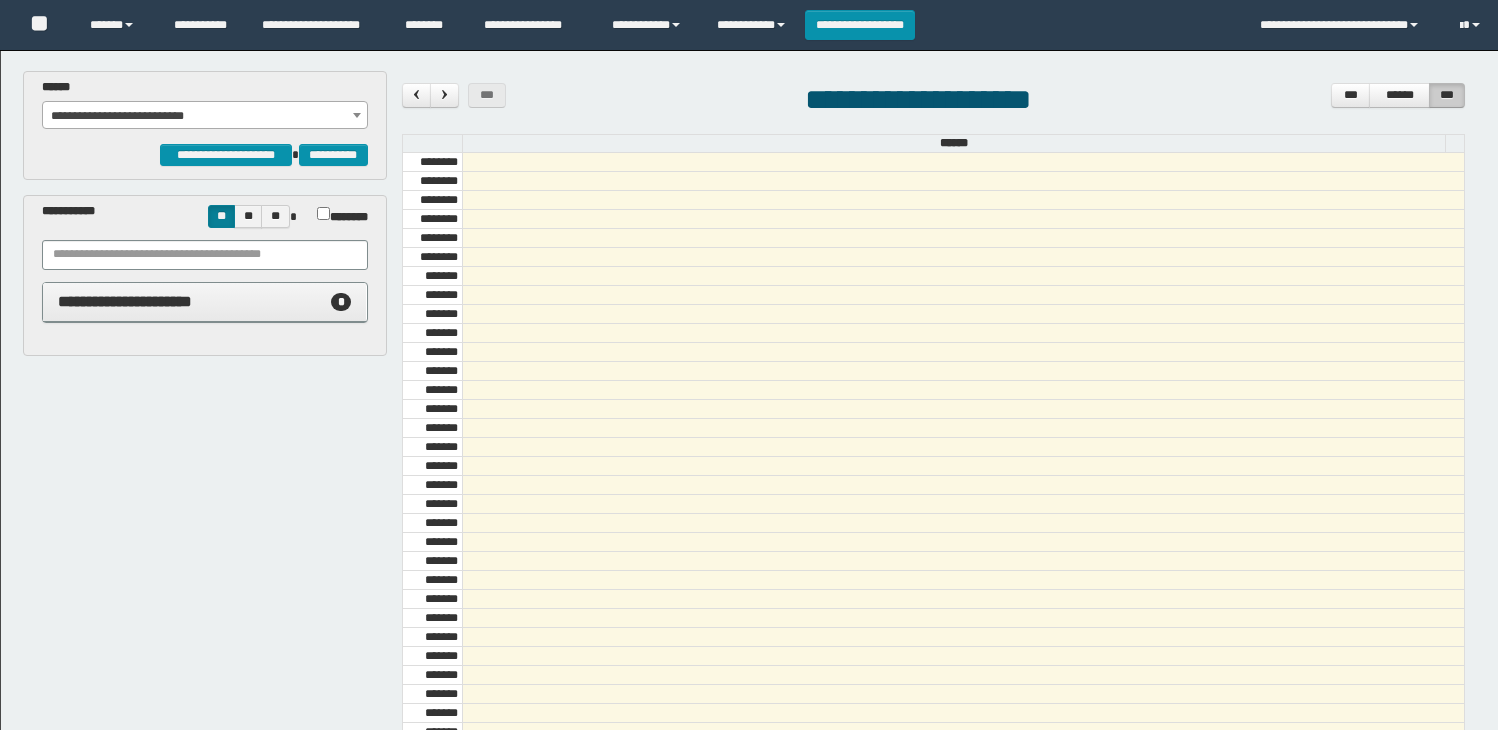 scroll, scrollTop: 0, scrollLeft: 0, axis: both 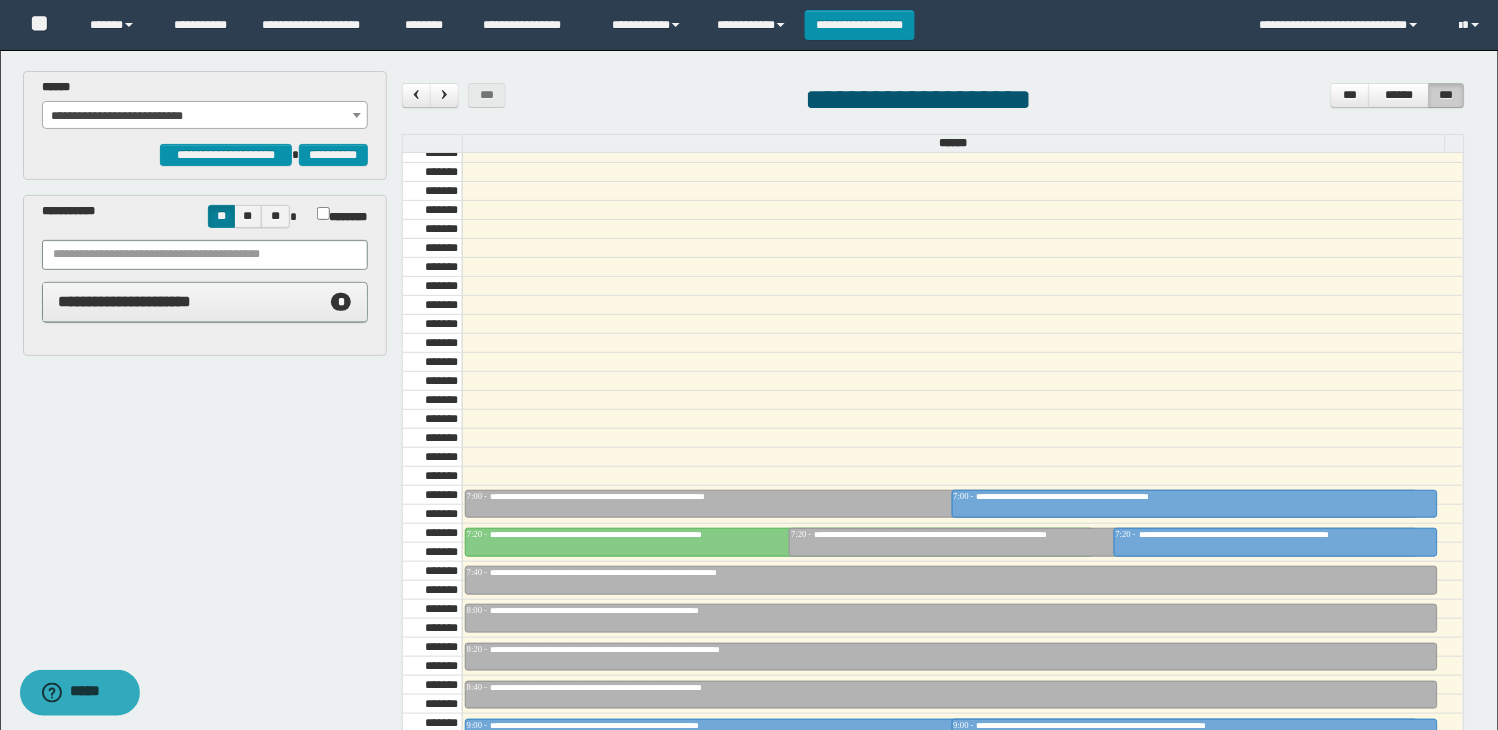 click on "**********" at bounding box center (205, 116) 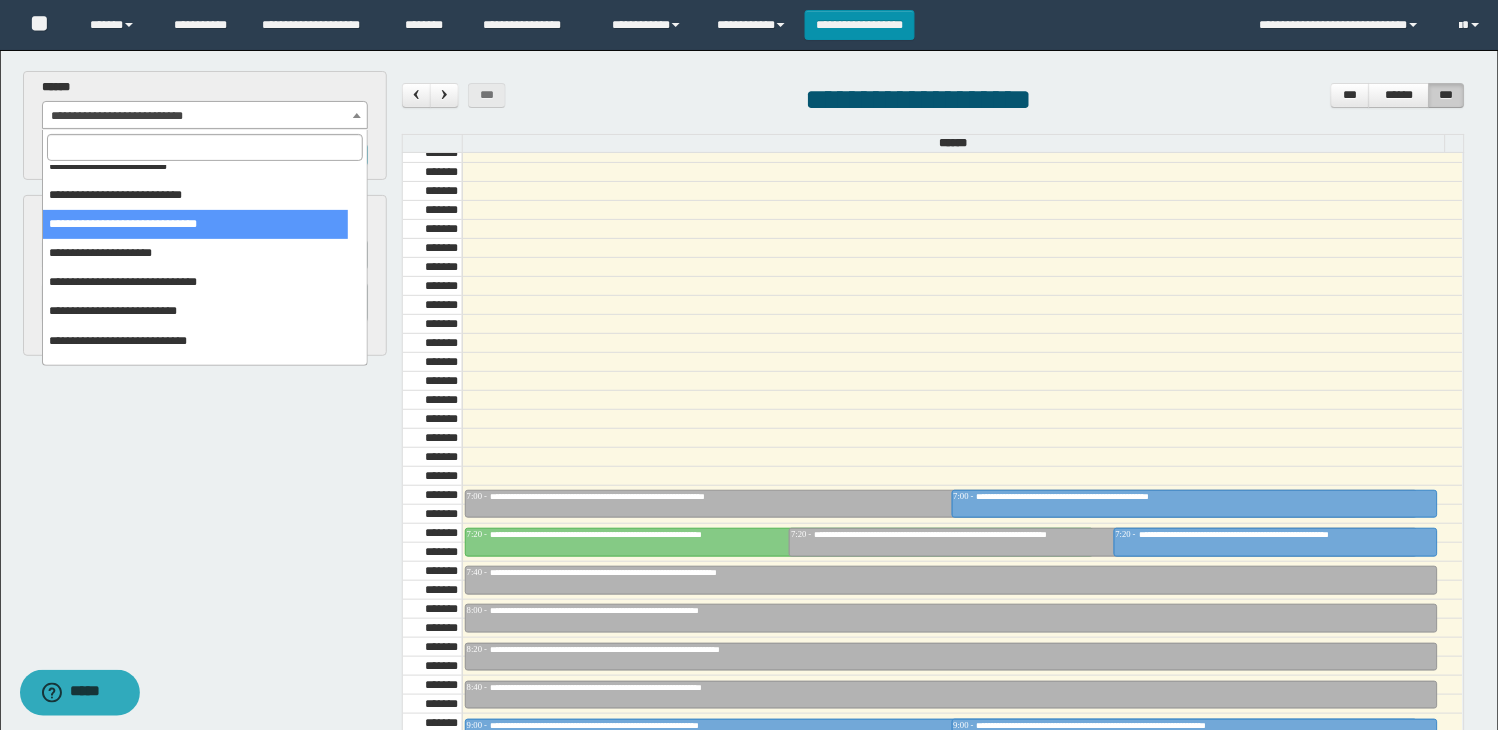 scroll, scrollTop: 111, scrollLeft: 0, axis: vertical 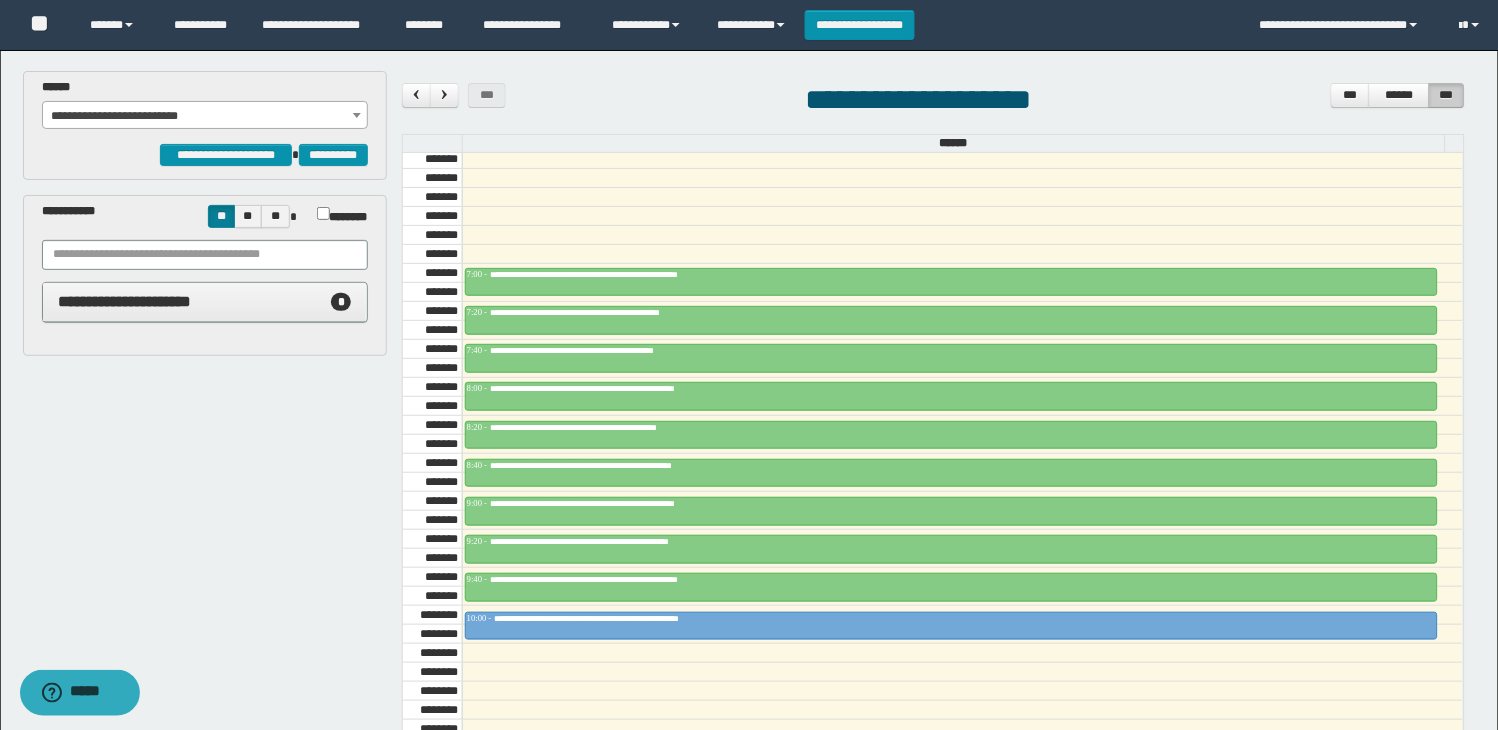 click on "**********" at bounding box center [205, 116] 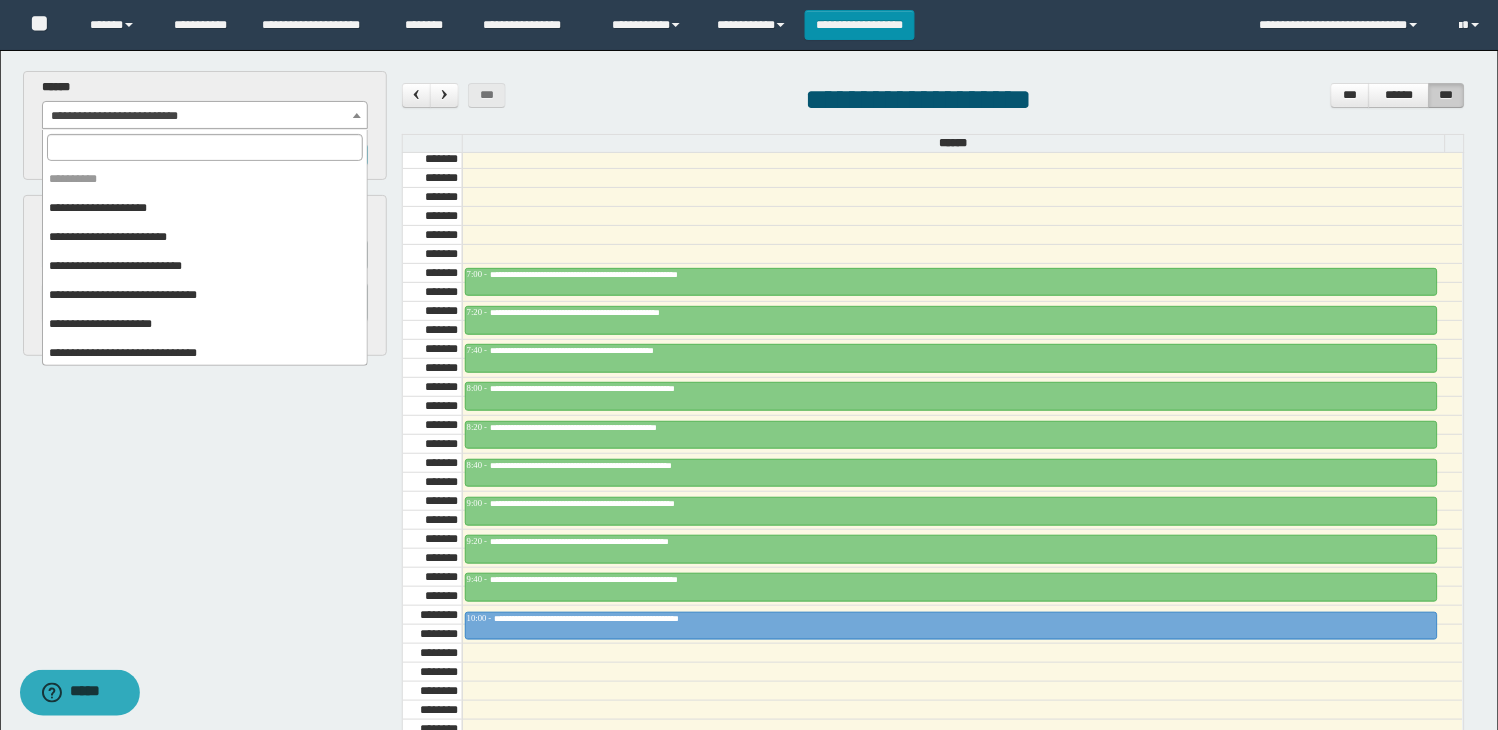 scroll, scrollTop: 174, scrollLeft: 0, axis: vertical 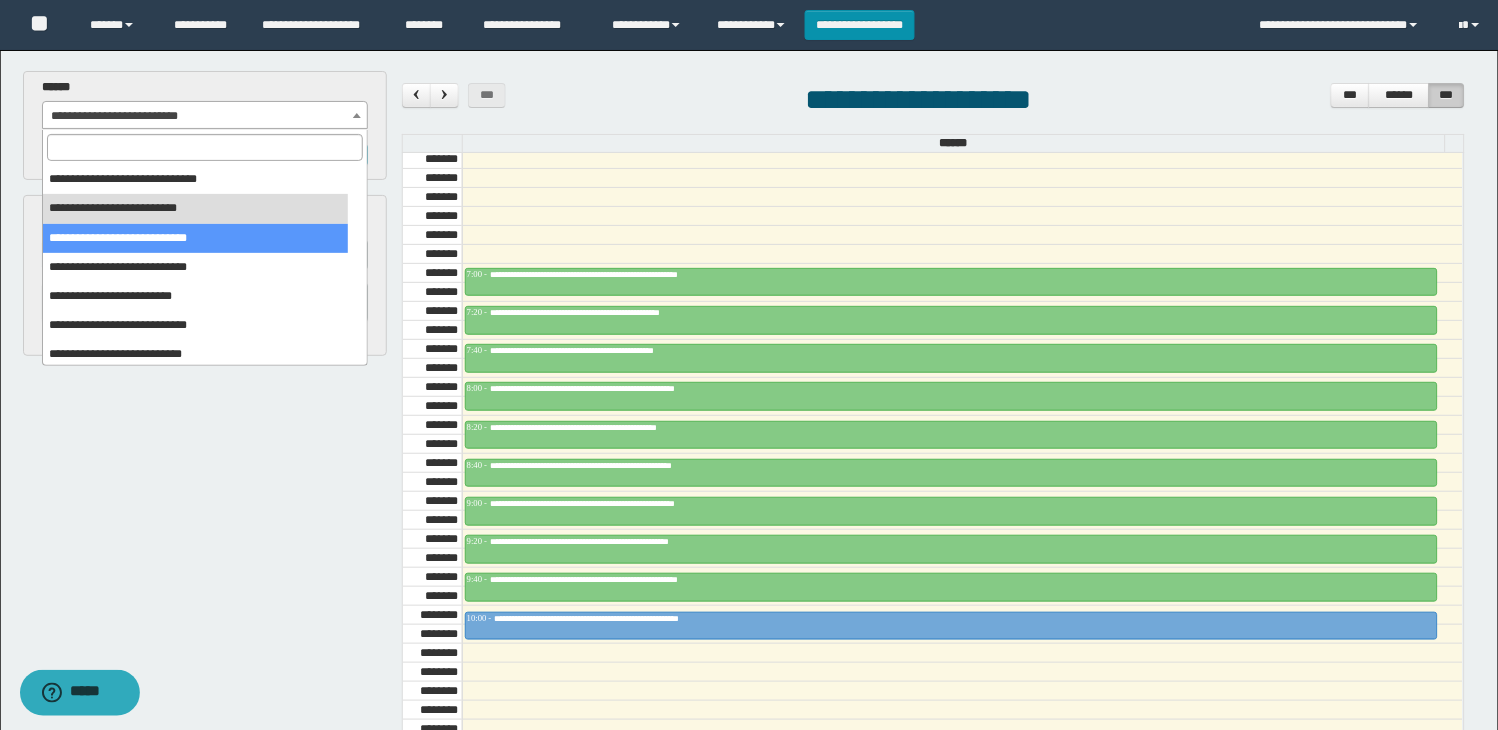 drag, startPoint x: 173, startPoint y: 226, endPoint x: 293, endPoint y: 238, distance: 120.59851 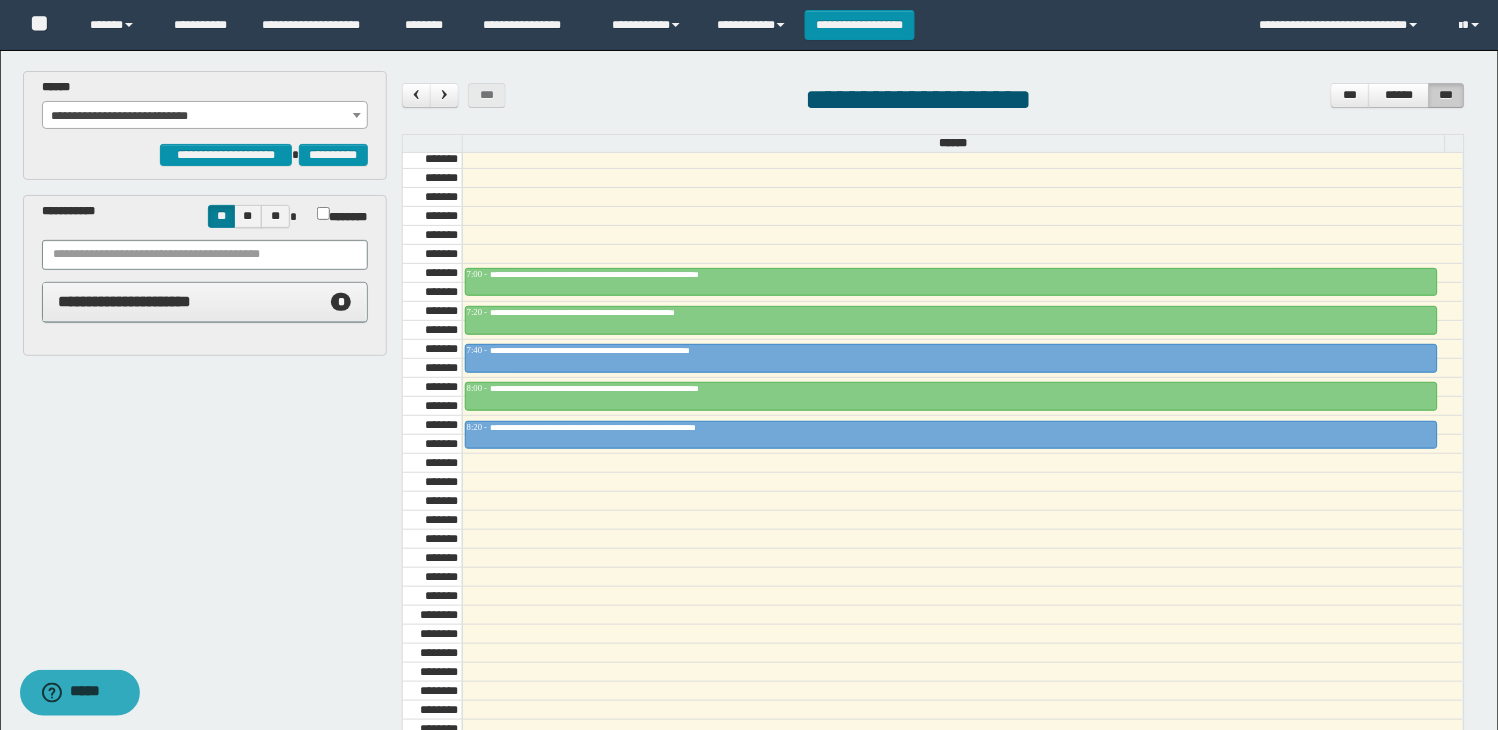 click at bounding box center [962, 596] 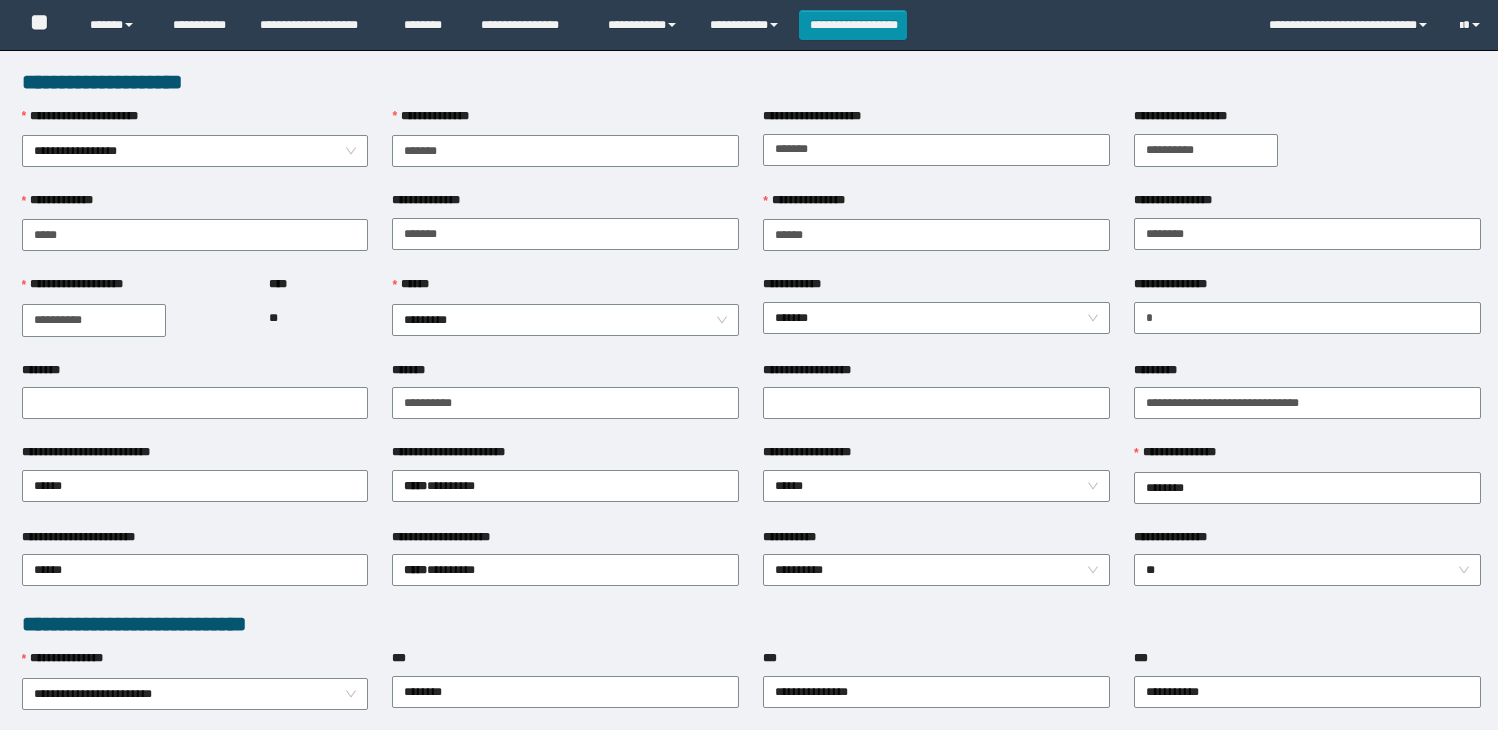 scroll, scrollTop: 0, scrollLeft: 0, axis: both 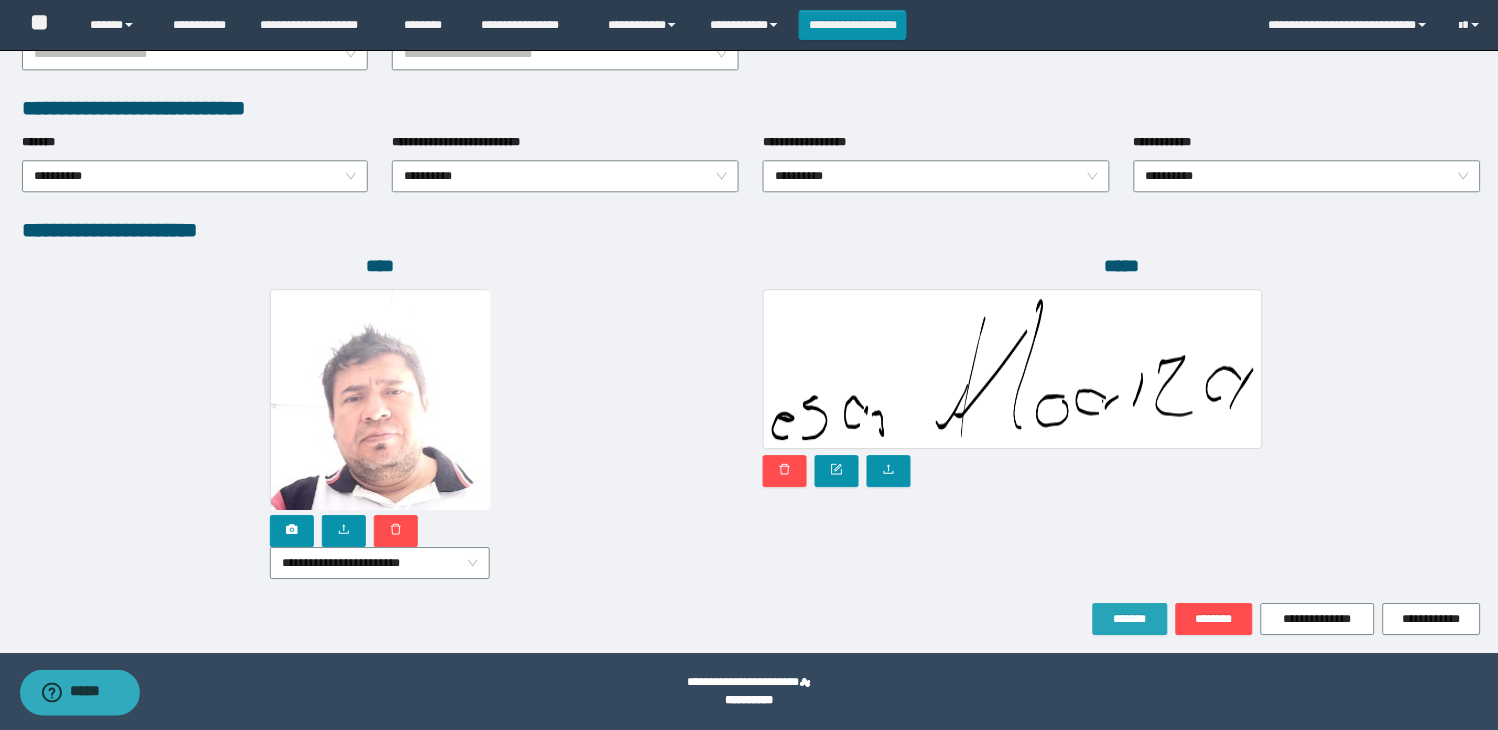 drag, startPoint x: 1122, startPoint y: 622, endPoint x: 715, endPoint y: 51, distance: 701.2061 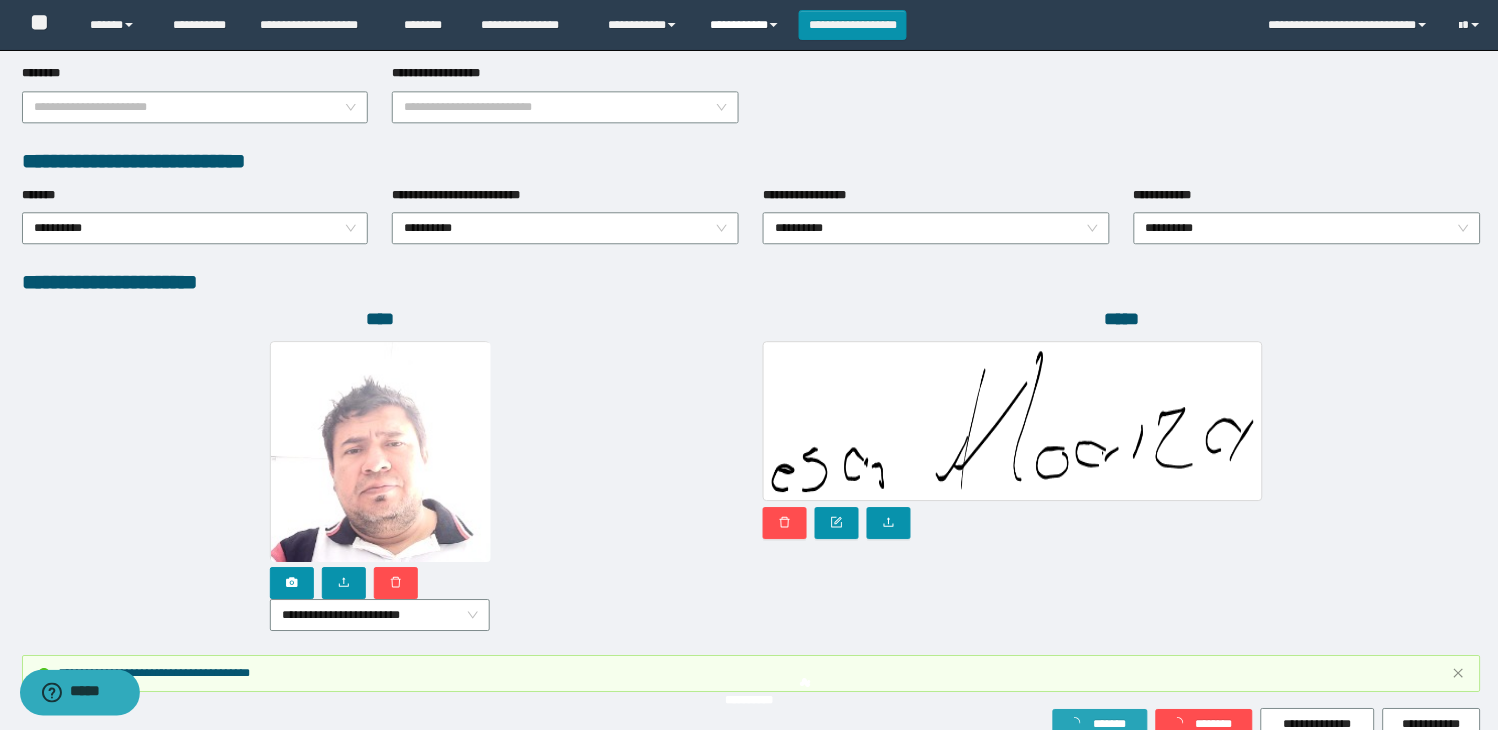 scroll, scrollTop: 1063, scrollLeft: 0, axis: vertical 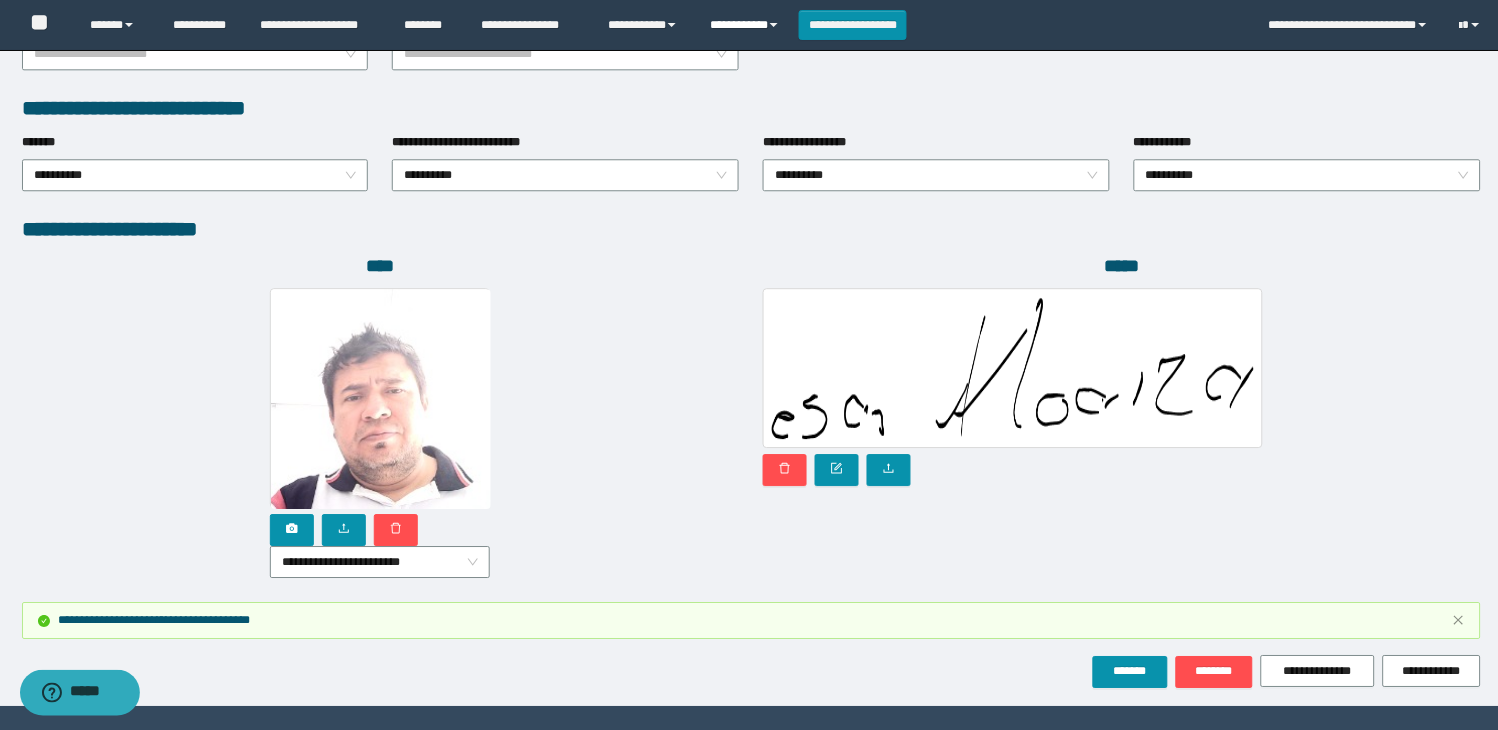 click on "**********" at bounding box center [746, 25] 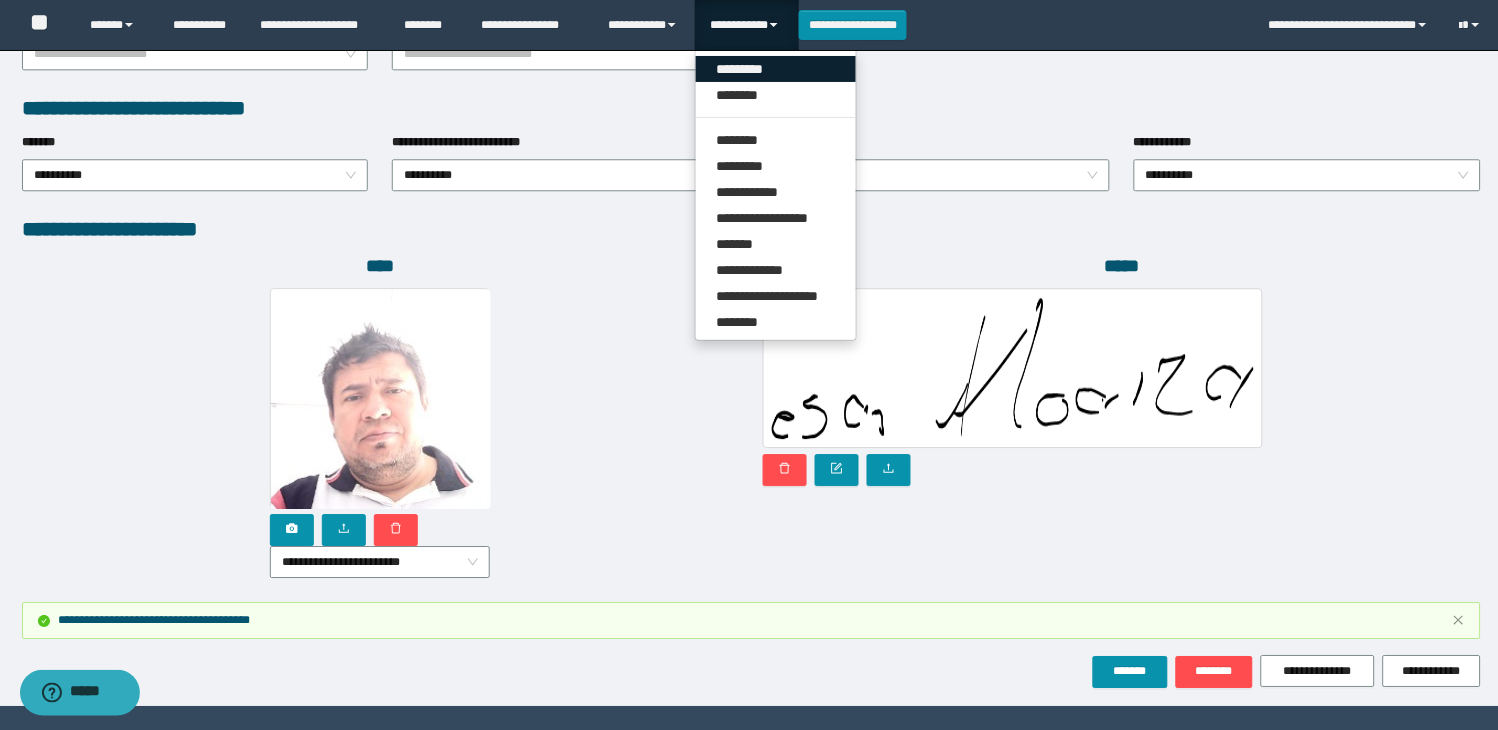 click on "*********" at bounding box center [776, 69] 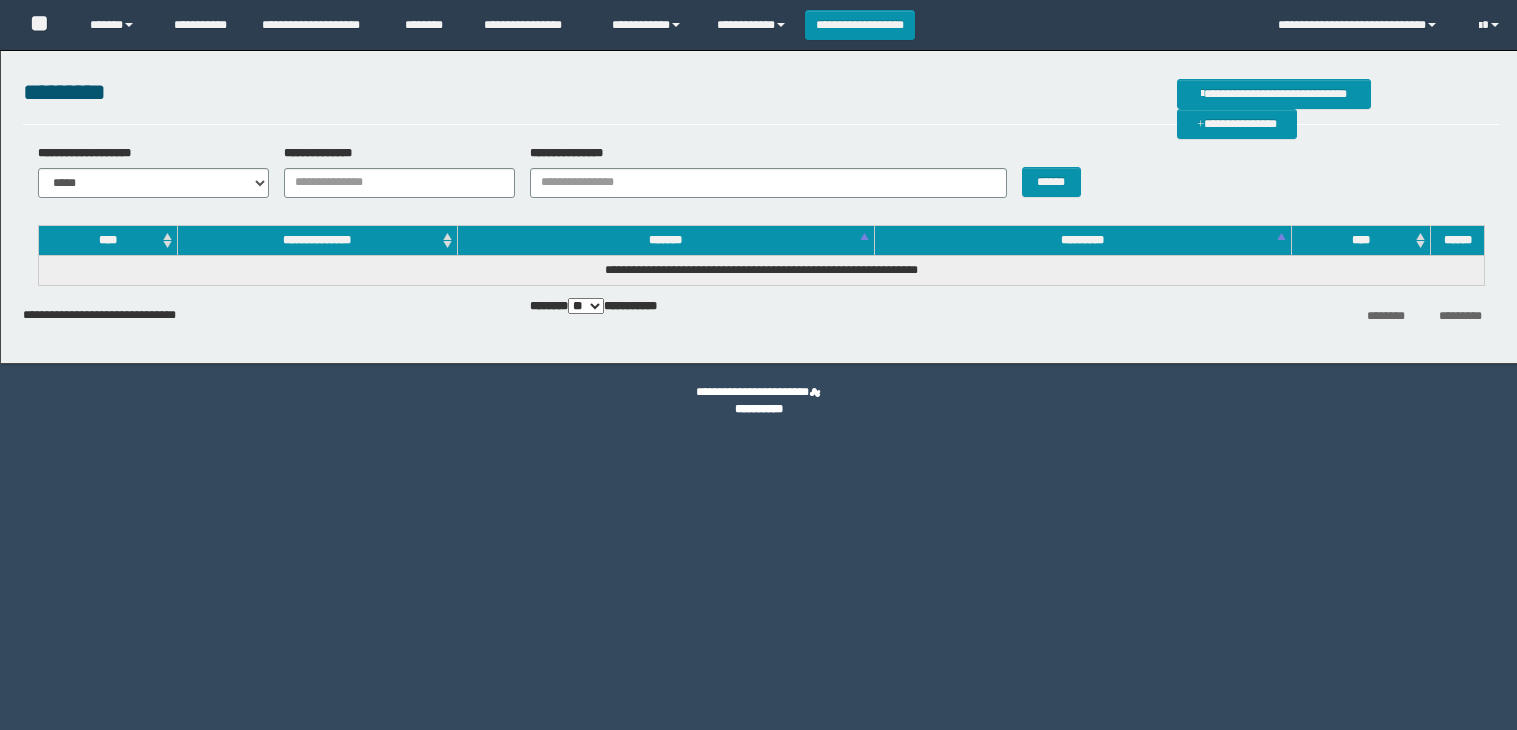scroll, scrollTop: 0, scrollLeft: 0, axis: both 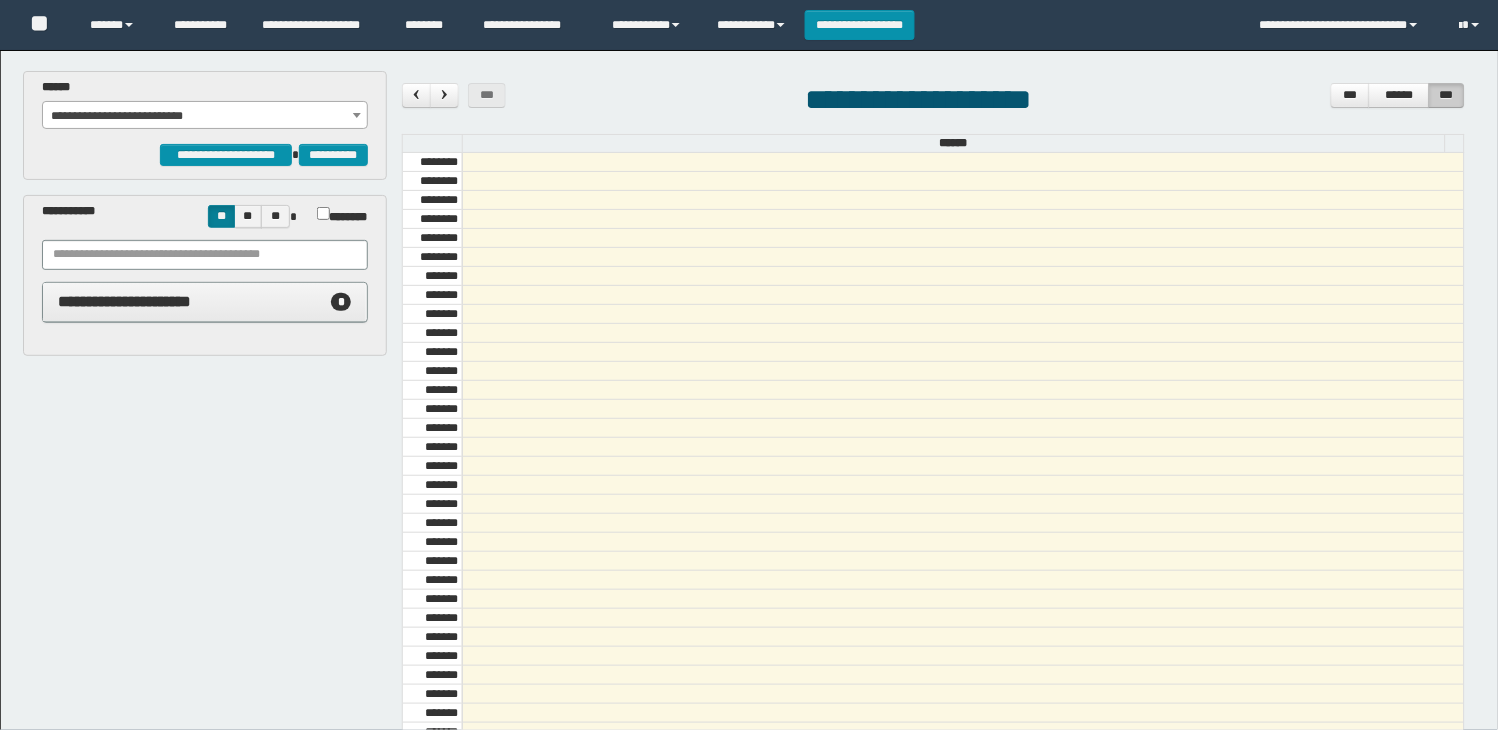 select on "******" 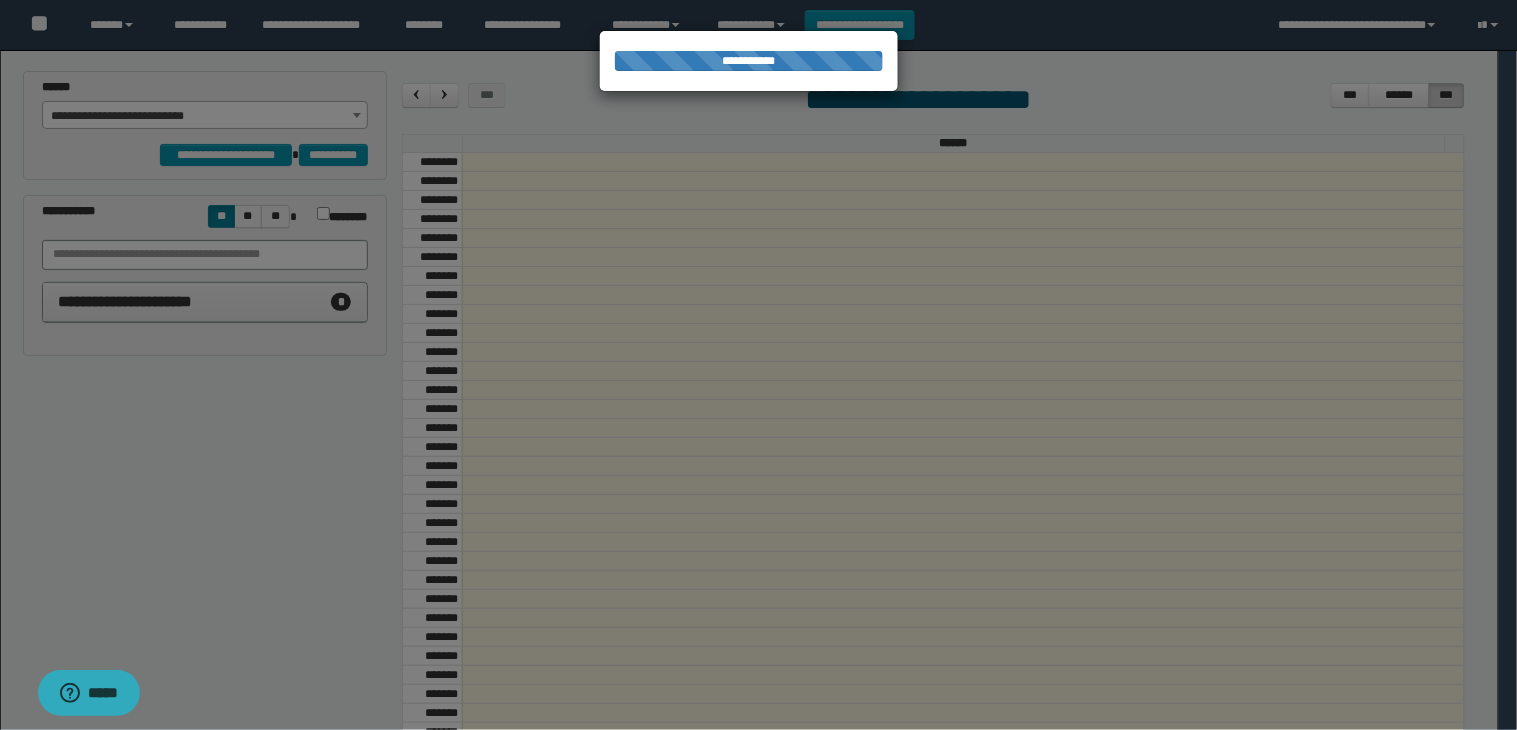 scroll, scrollTop: 687, scrollLeft: 0, axis: vertical 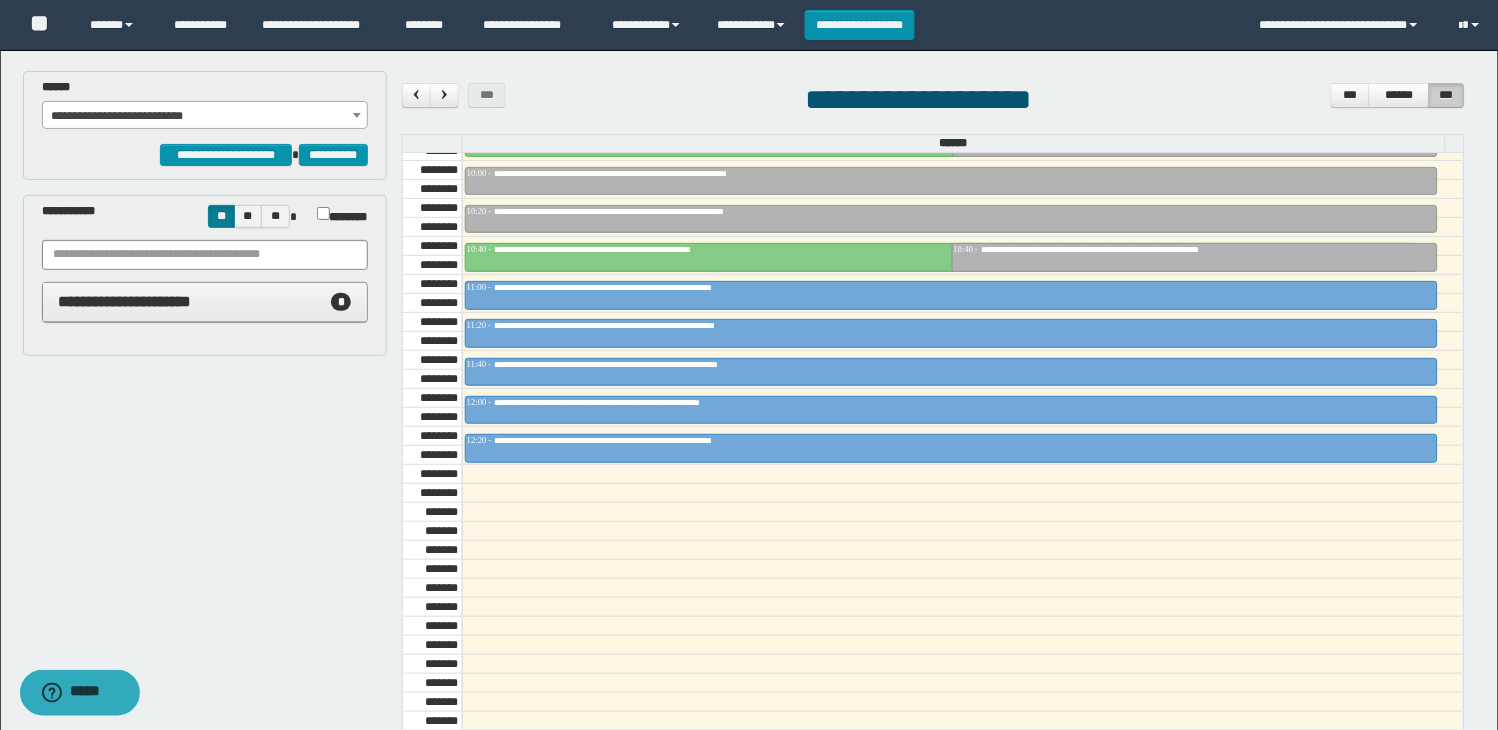 click at bounding box center (962, 512) 